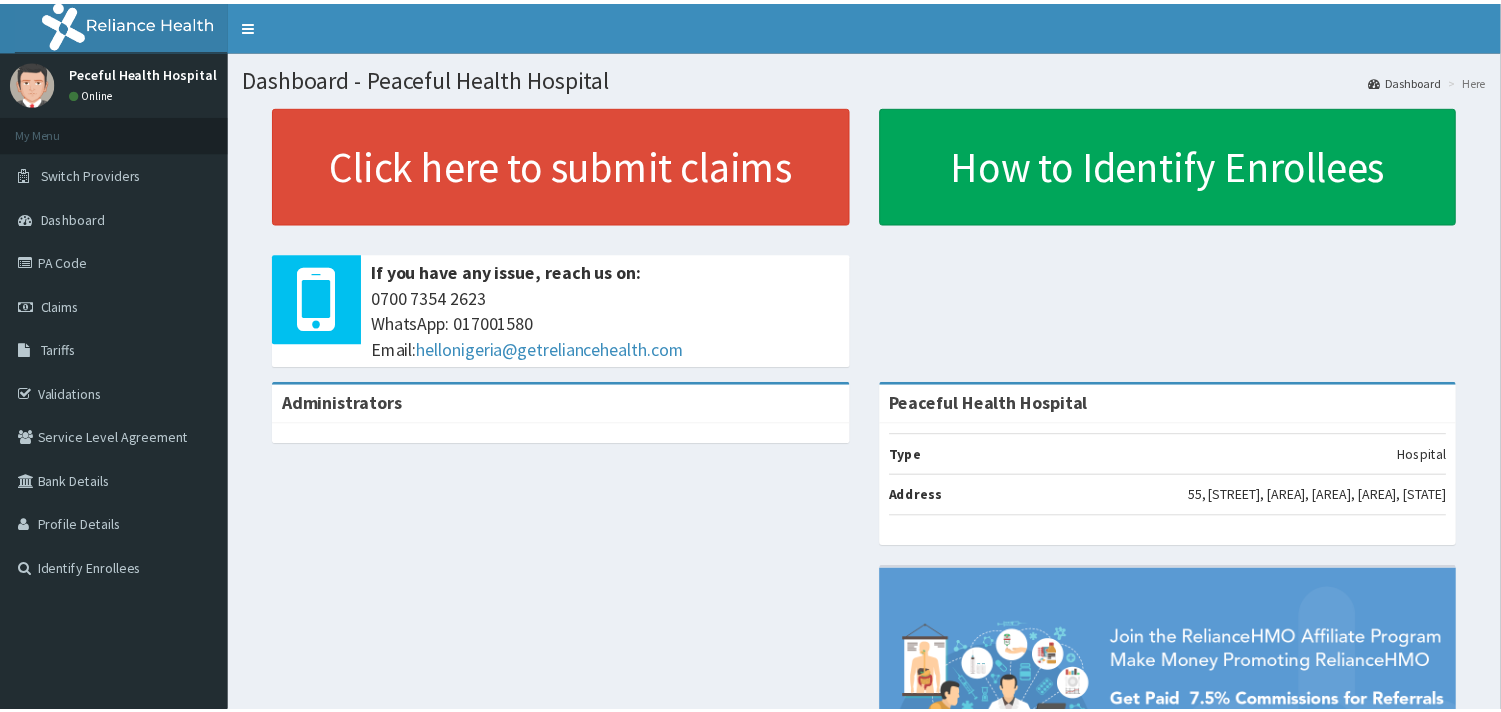 scroll, scrollTop: 0, scrollLeft: 0, axis: both 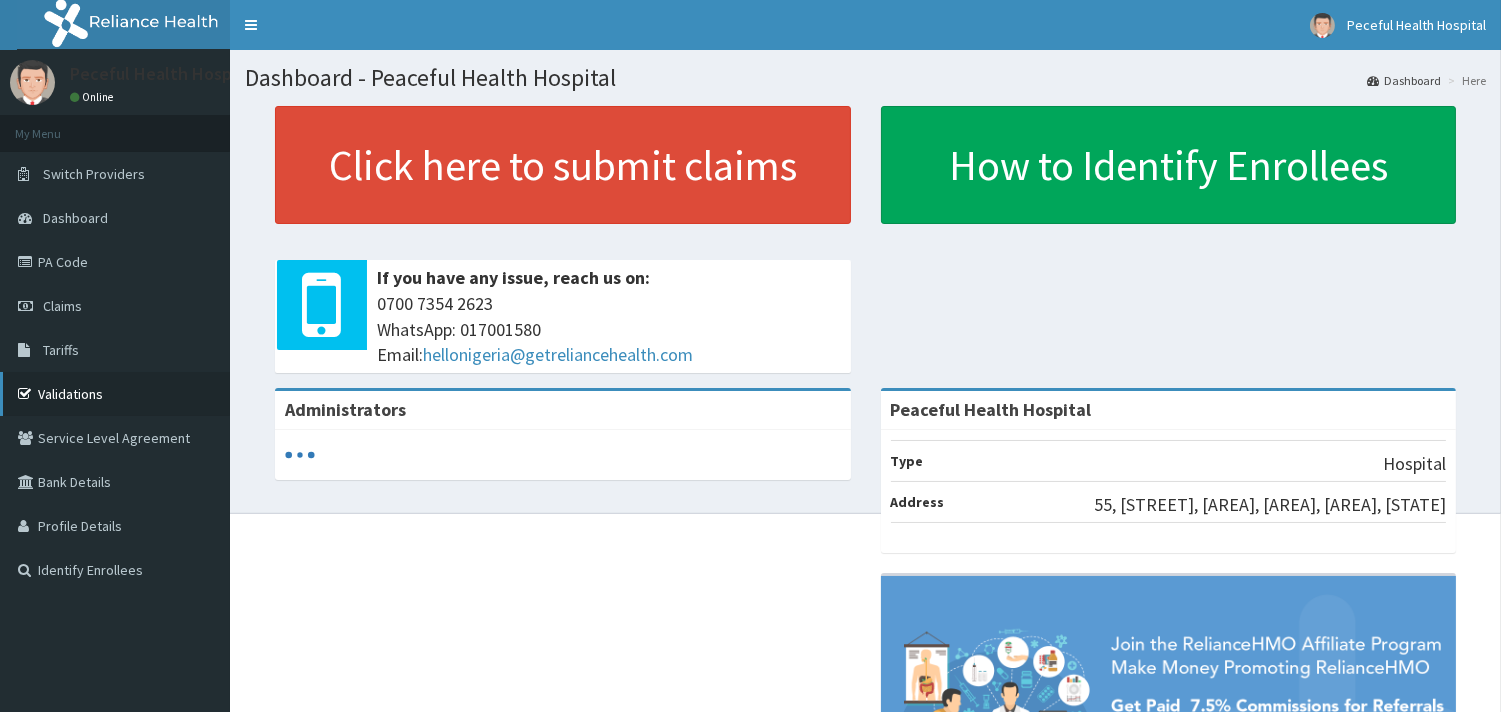 click on "Validations" at bounding box center [115, 394] 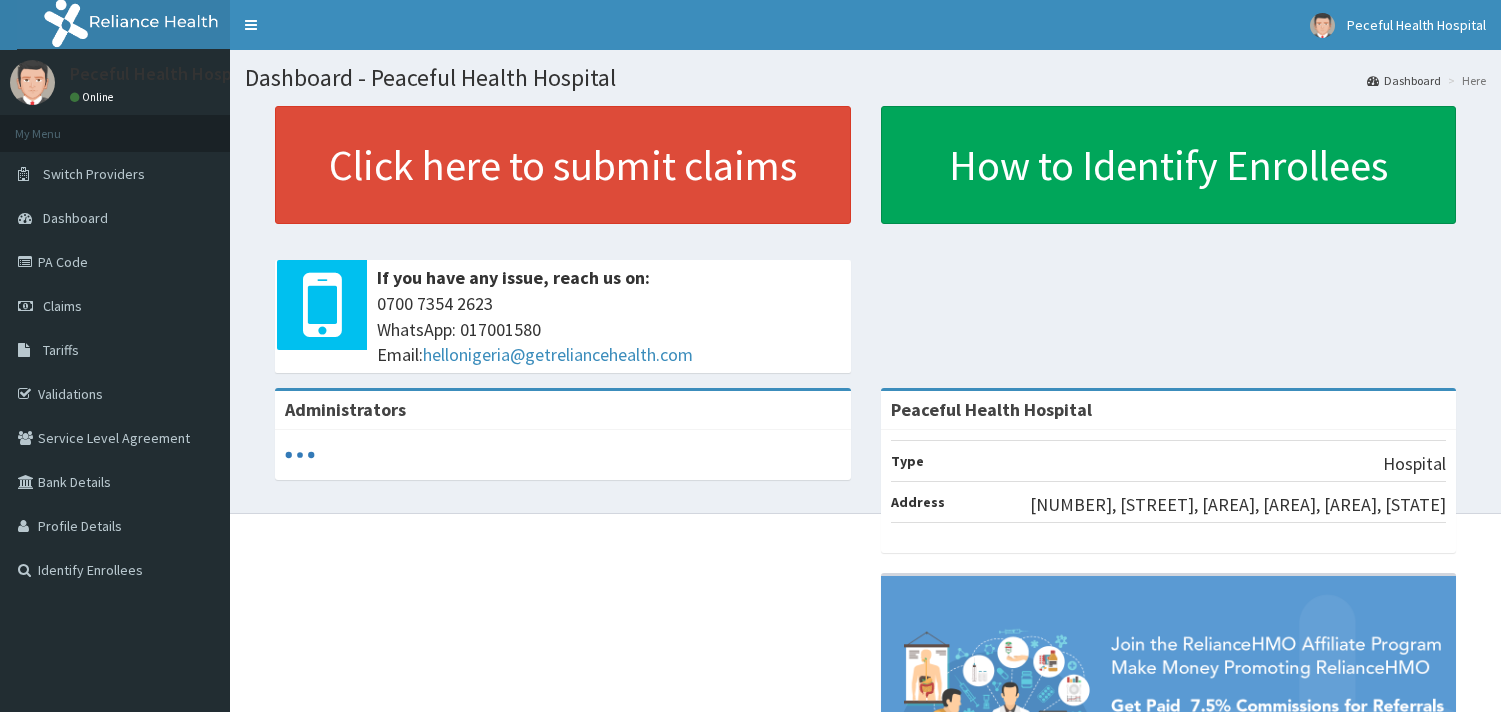 scroll, scrollTop: 0, scrollLeft: 0, axis: both 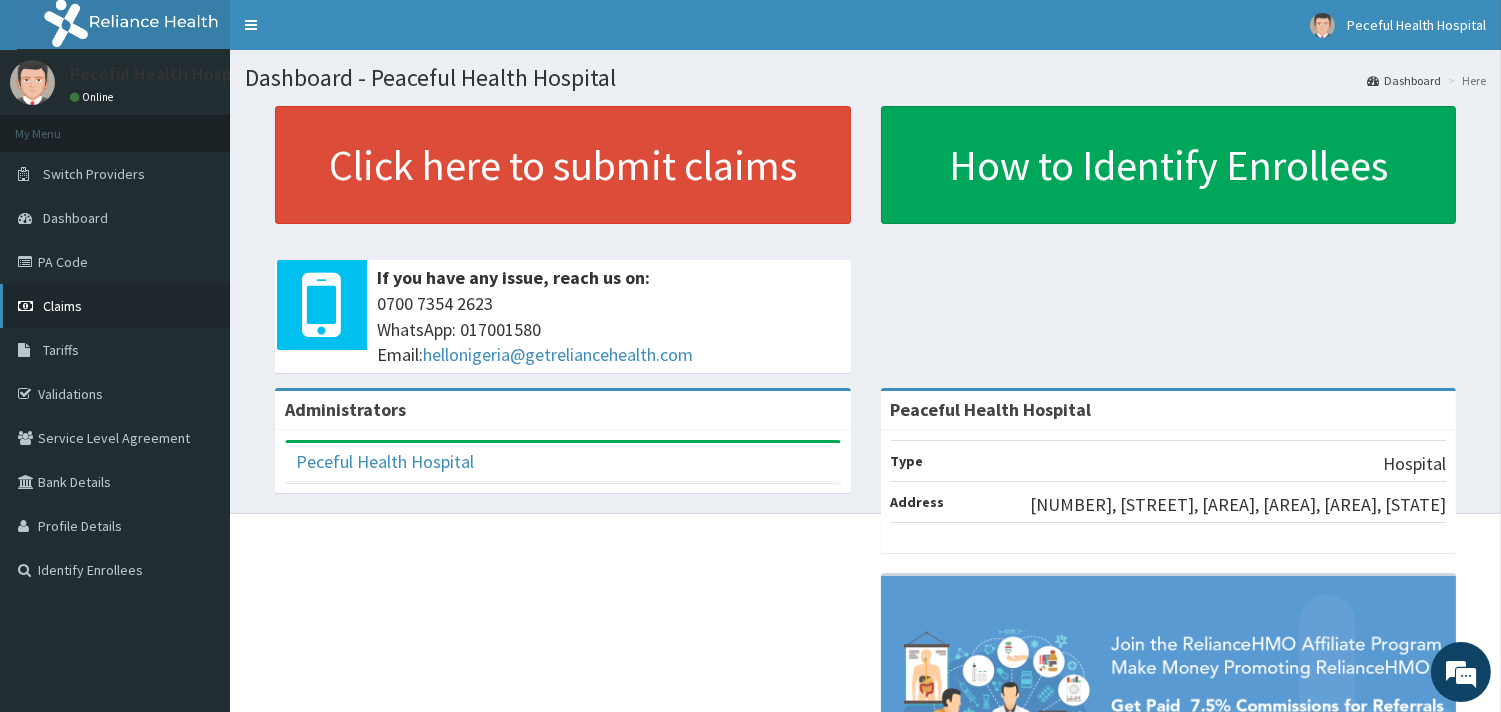 click on "Claims" at bounding box center (115, 306) 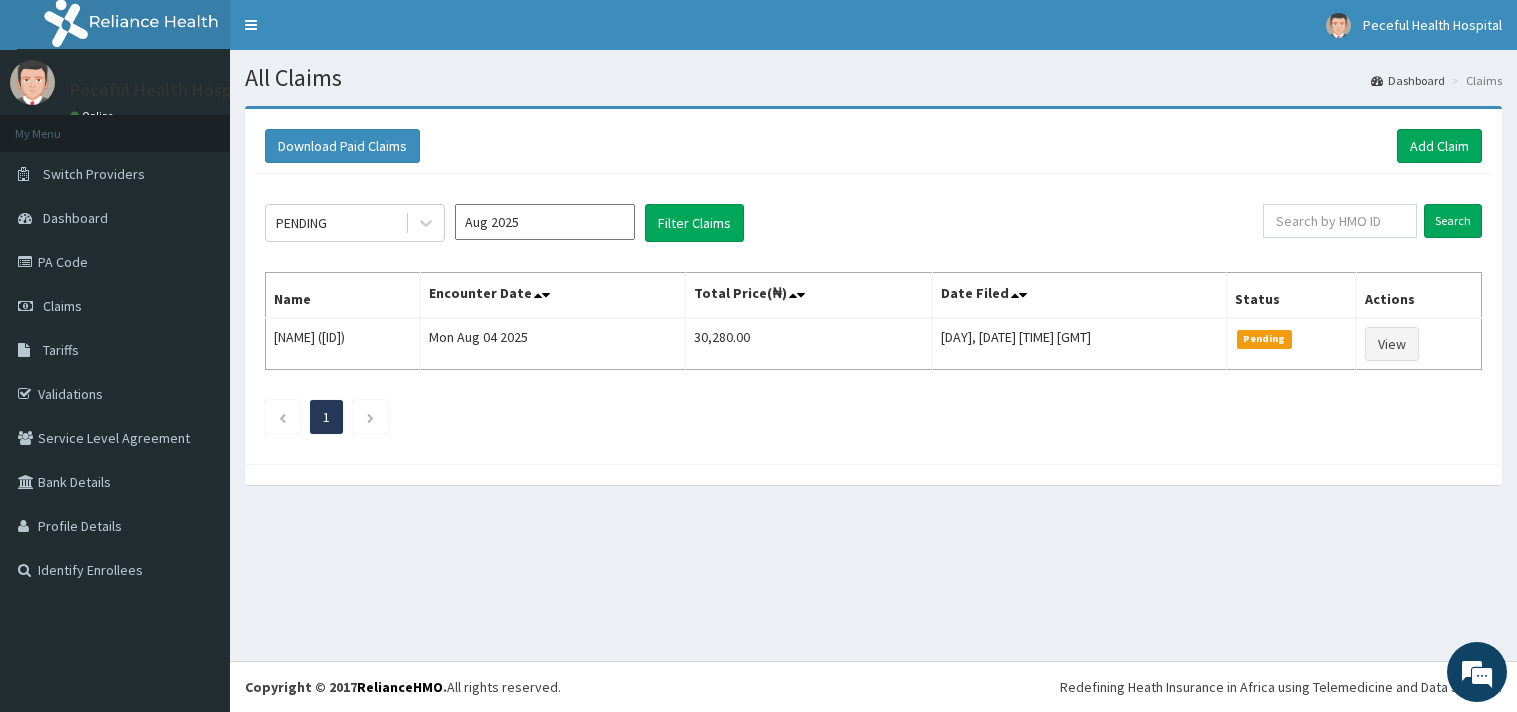 scroll, scrollTop: 0, scrollLeft: 0, axis: both 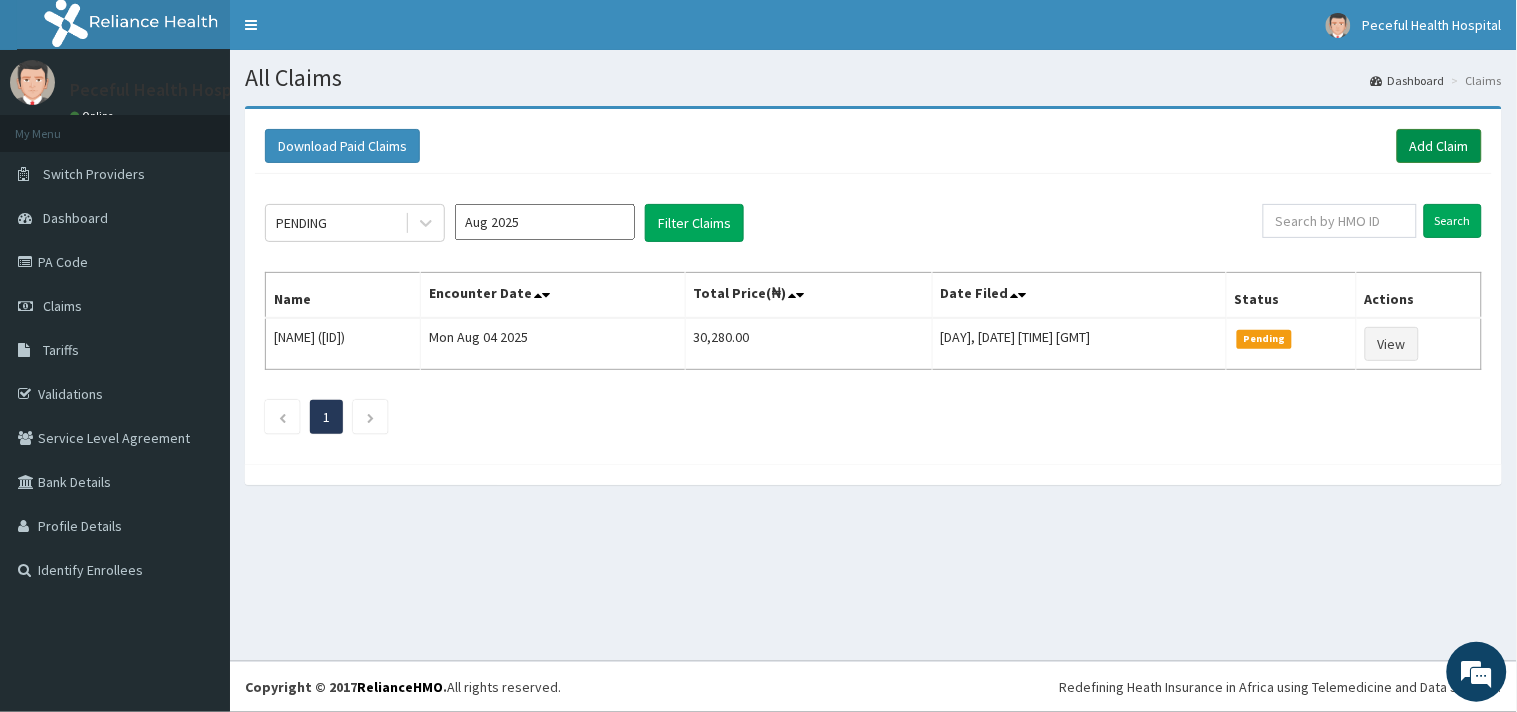 click on "Add Claim" at bounding box center (1439, 146) 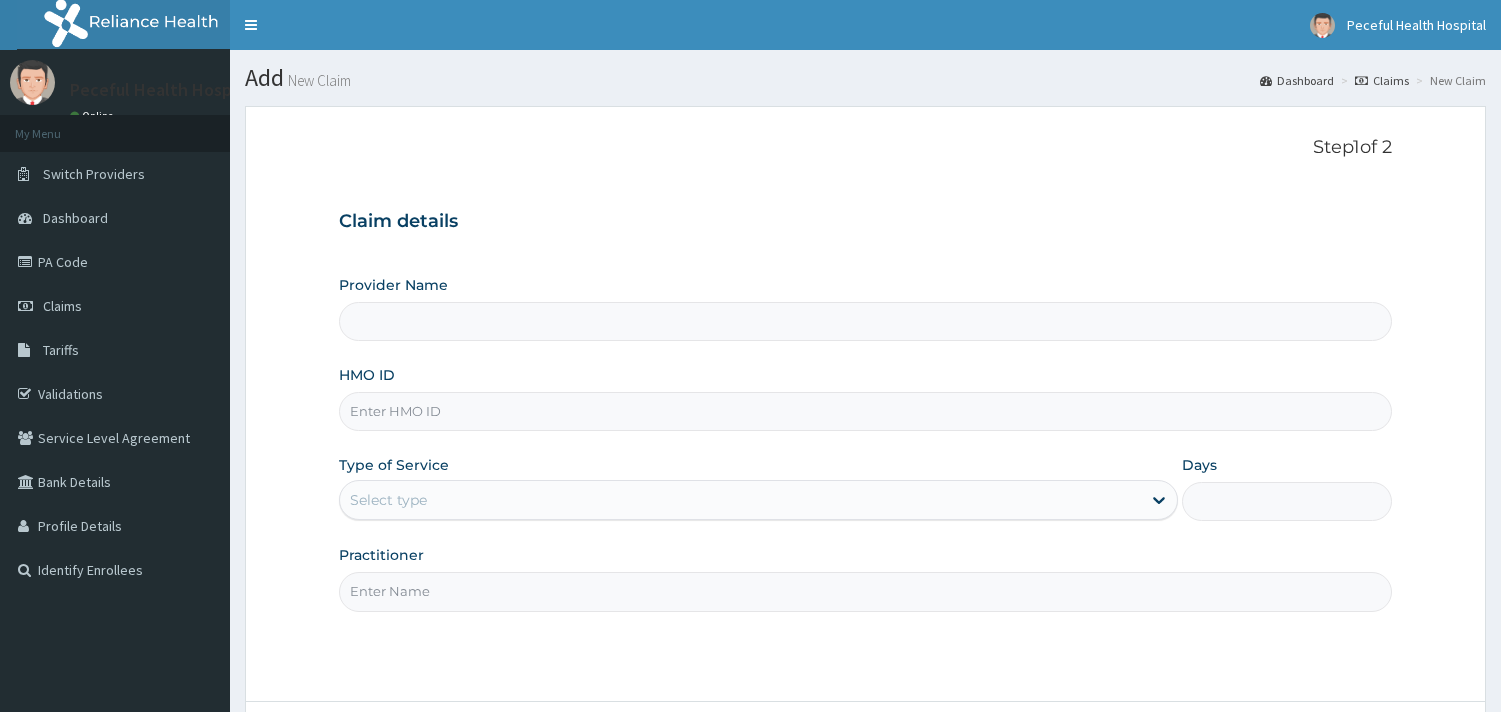 scroll, scrollTop: 0, scrollLeft: 0, axis: both 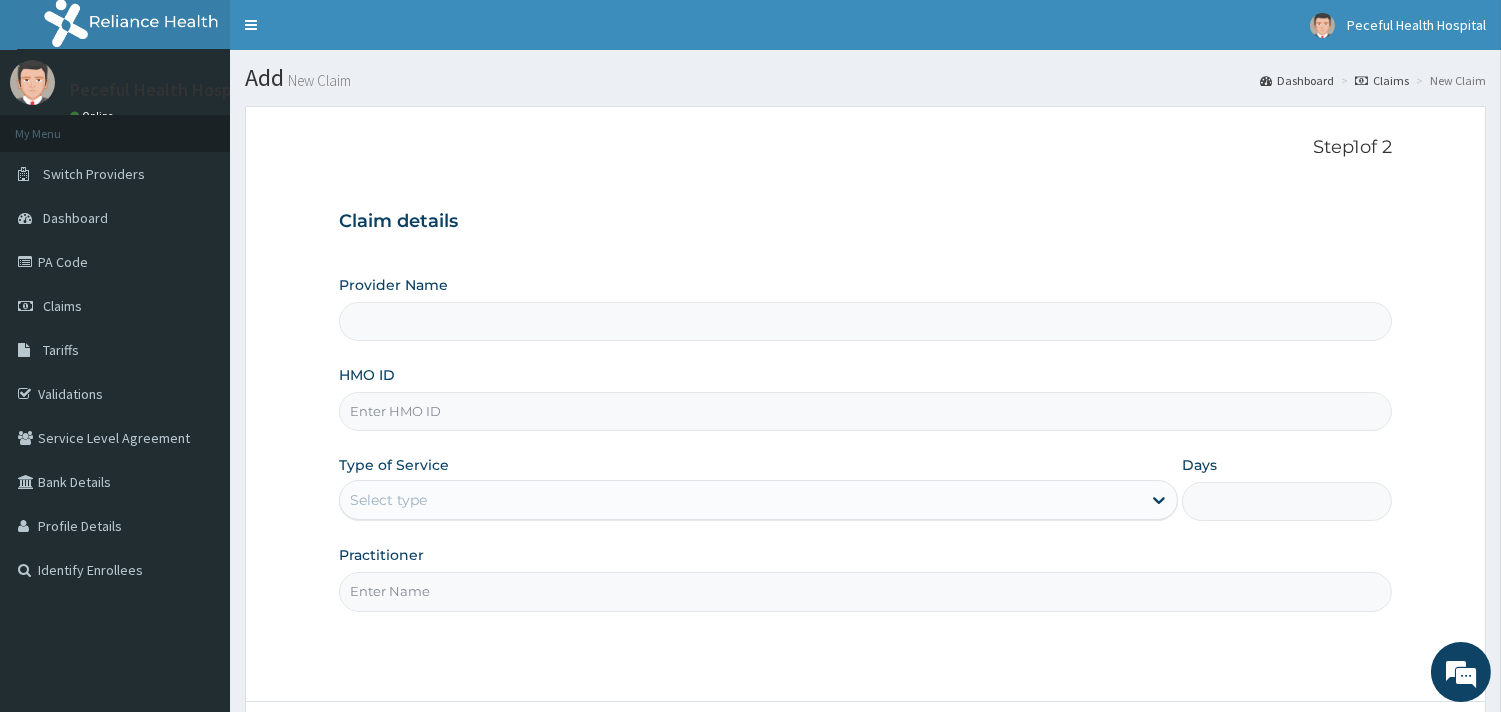 click on "Provider Name" at bounding box center [865, 321] 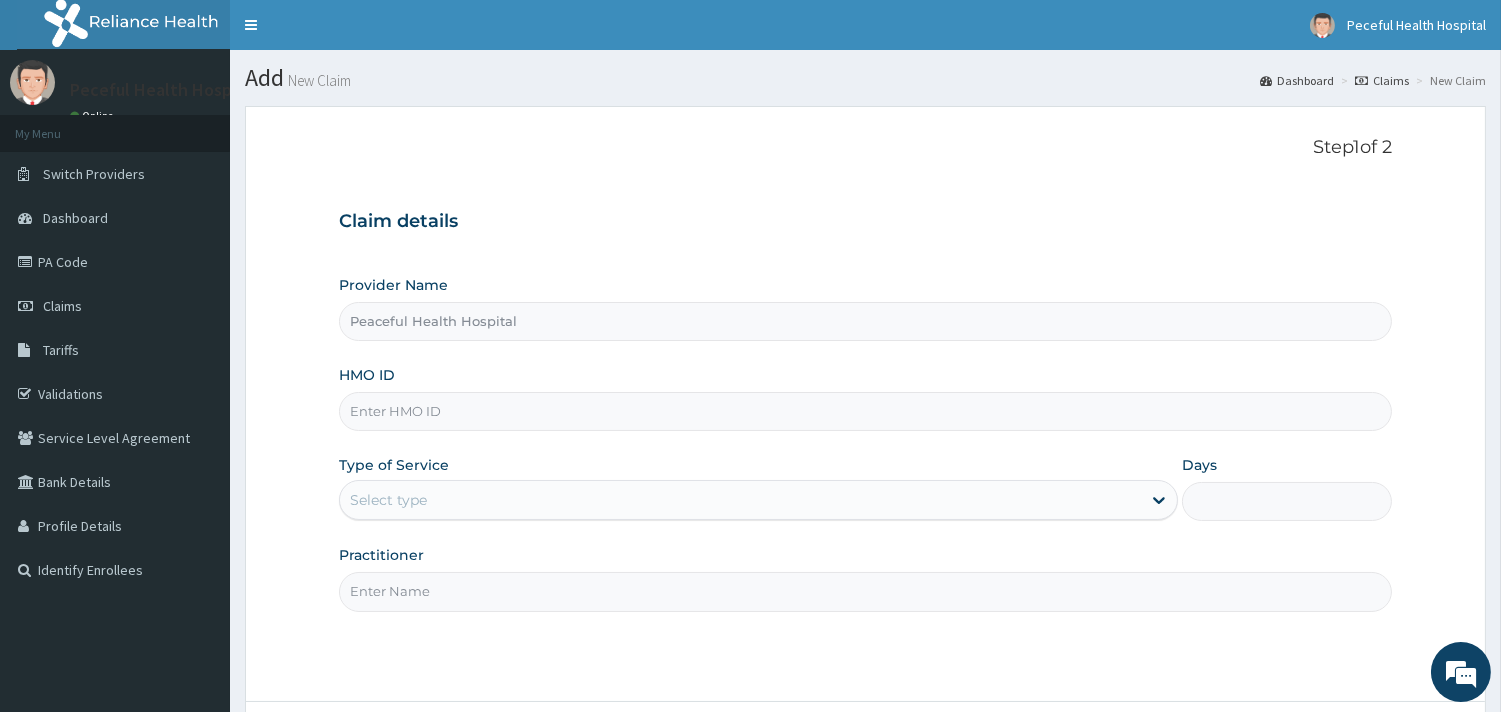 click on "HMO ID" at bounding box center (865, 411) 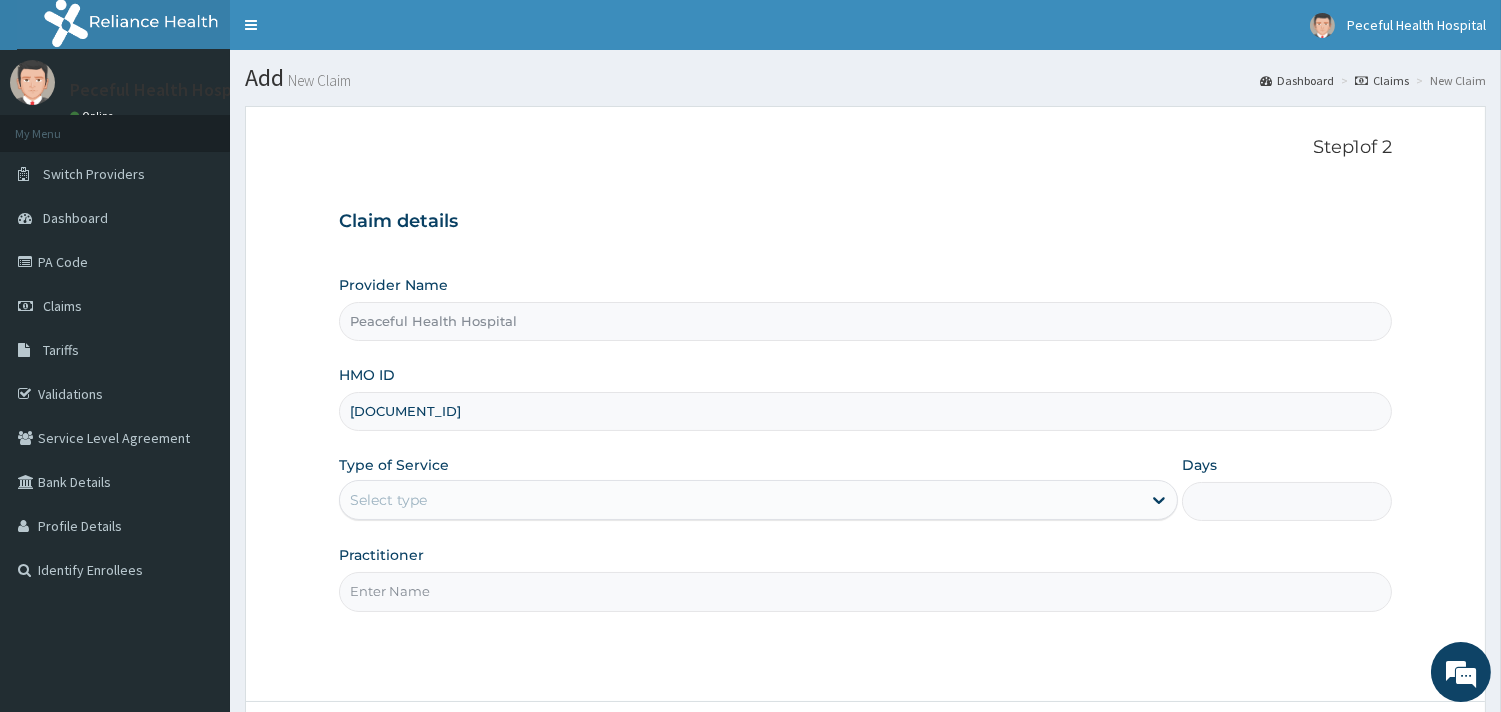 type on "MSA/10008/B" 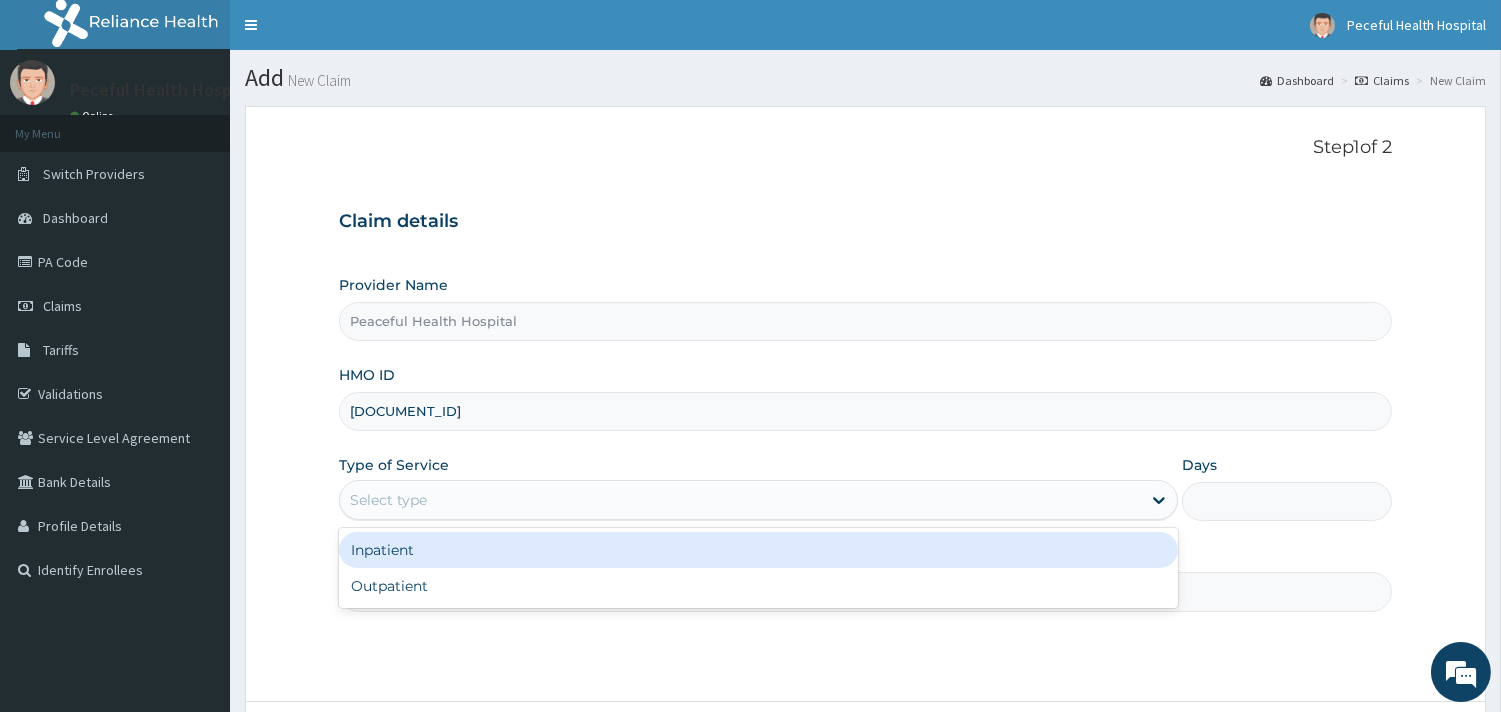 drag, startPoint x: 697, startPoint y: 490, endPoint x: 646, endPoint y: 576, distance: 99.985 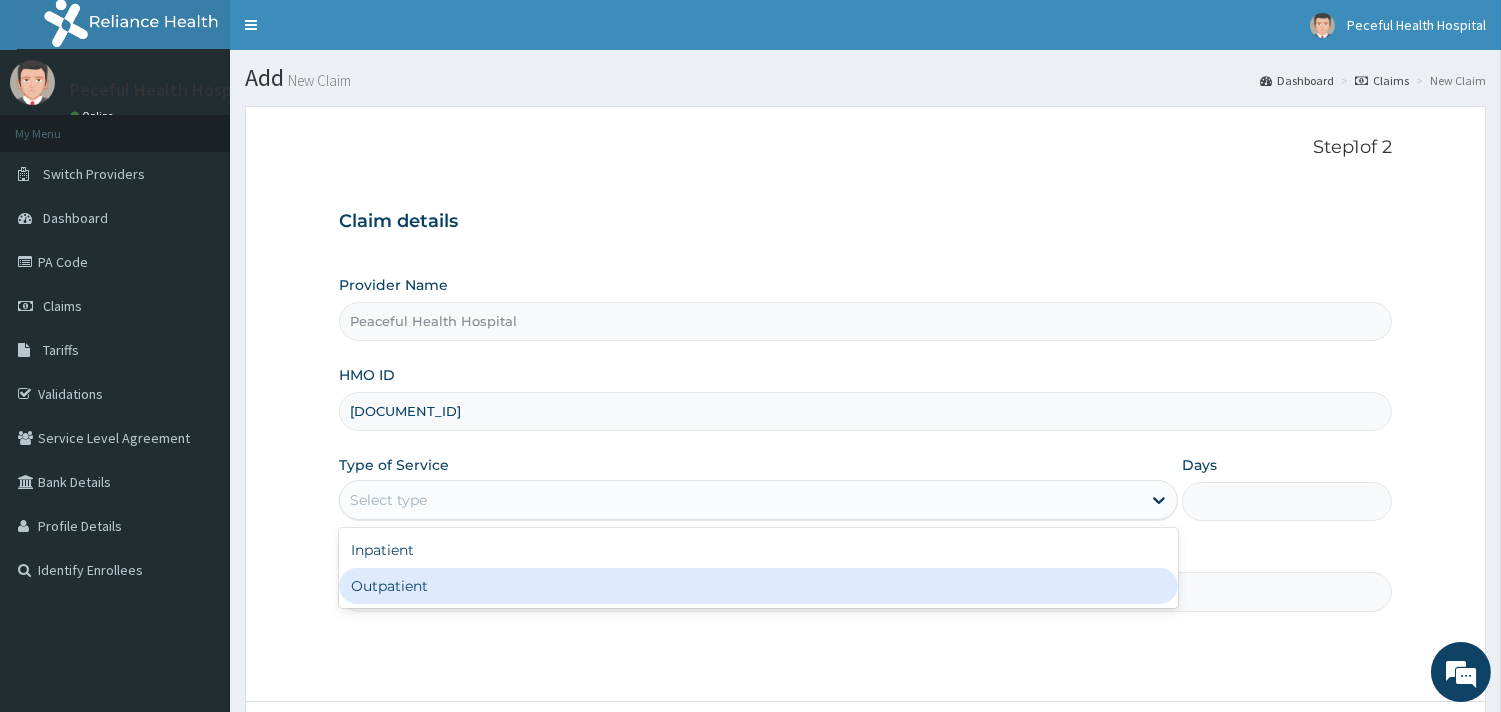 click on "Outpatient" at bounding box center (758, 586) 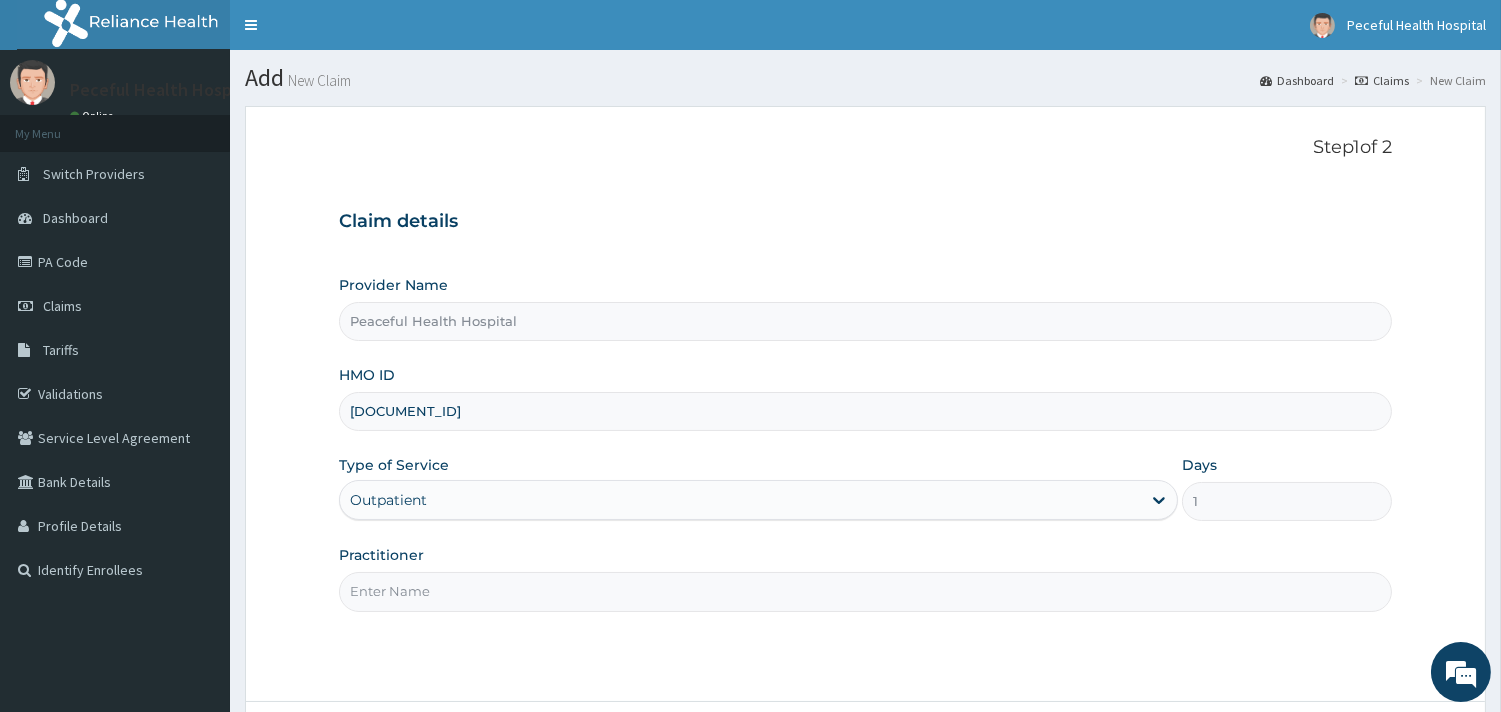 scroll, scrollTop: 0, scrollLeft: 0, axis: both 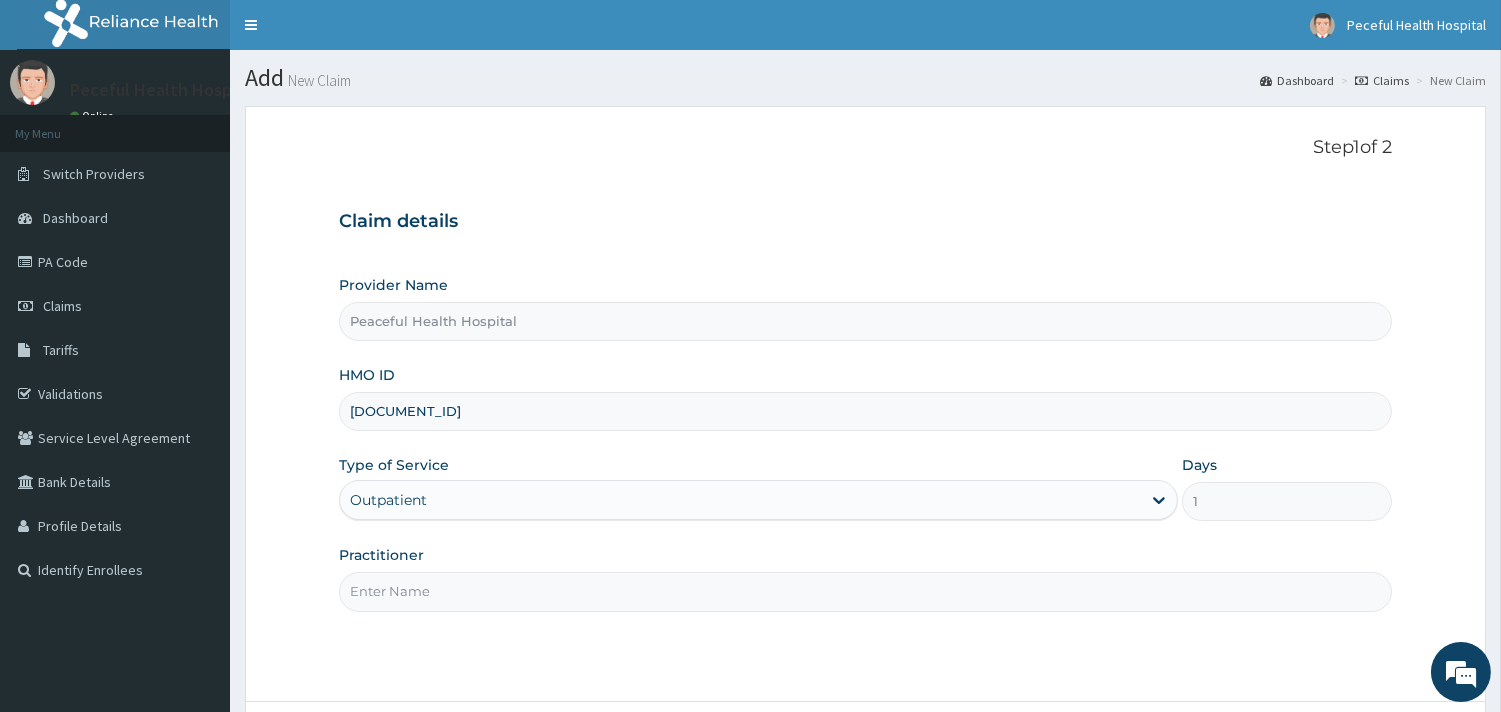 type on "DR ADENIYI" 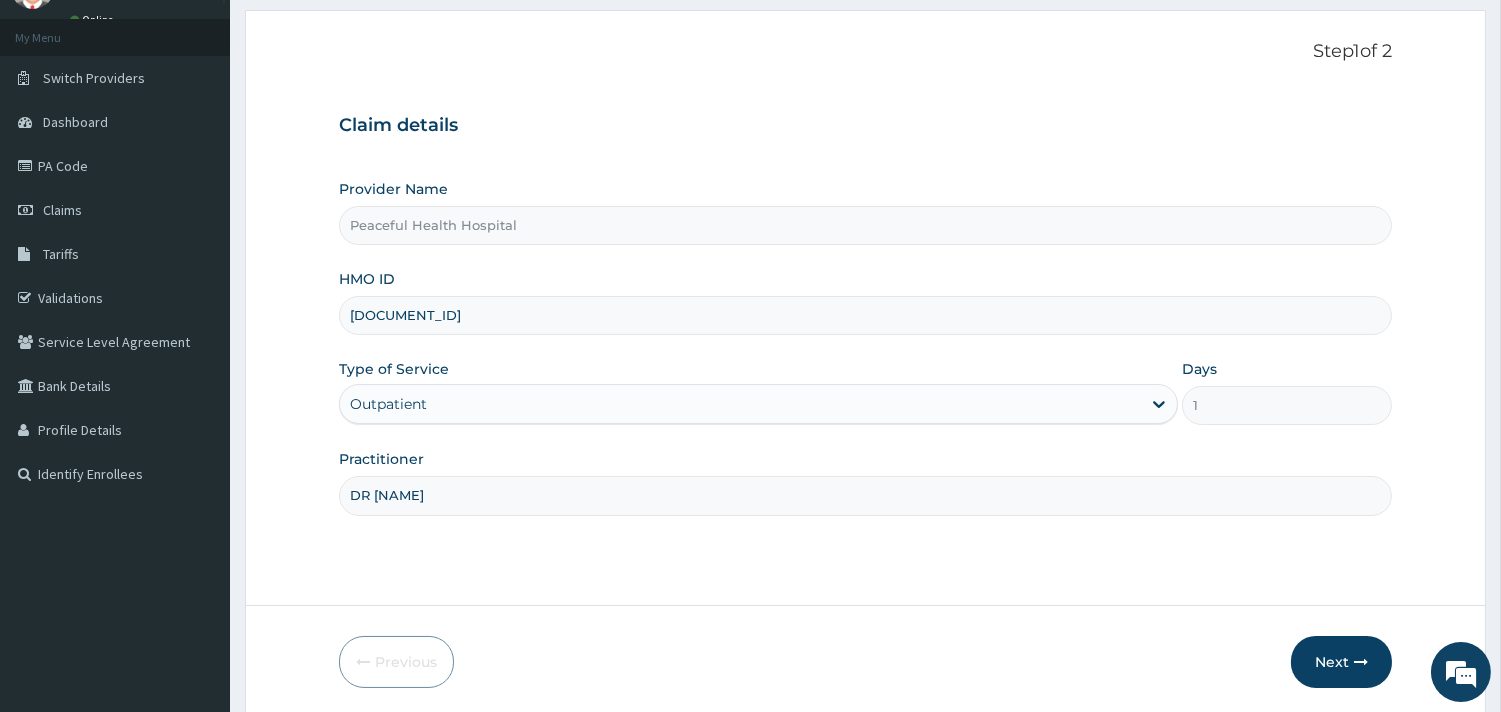 scroll, scrollTop: 170, scrollLeft: 0, axis: vertical 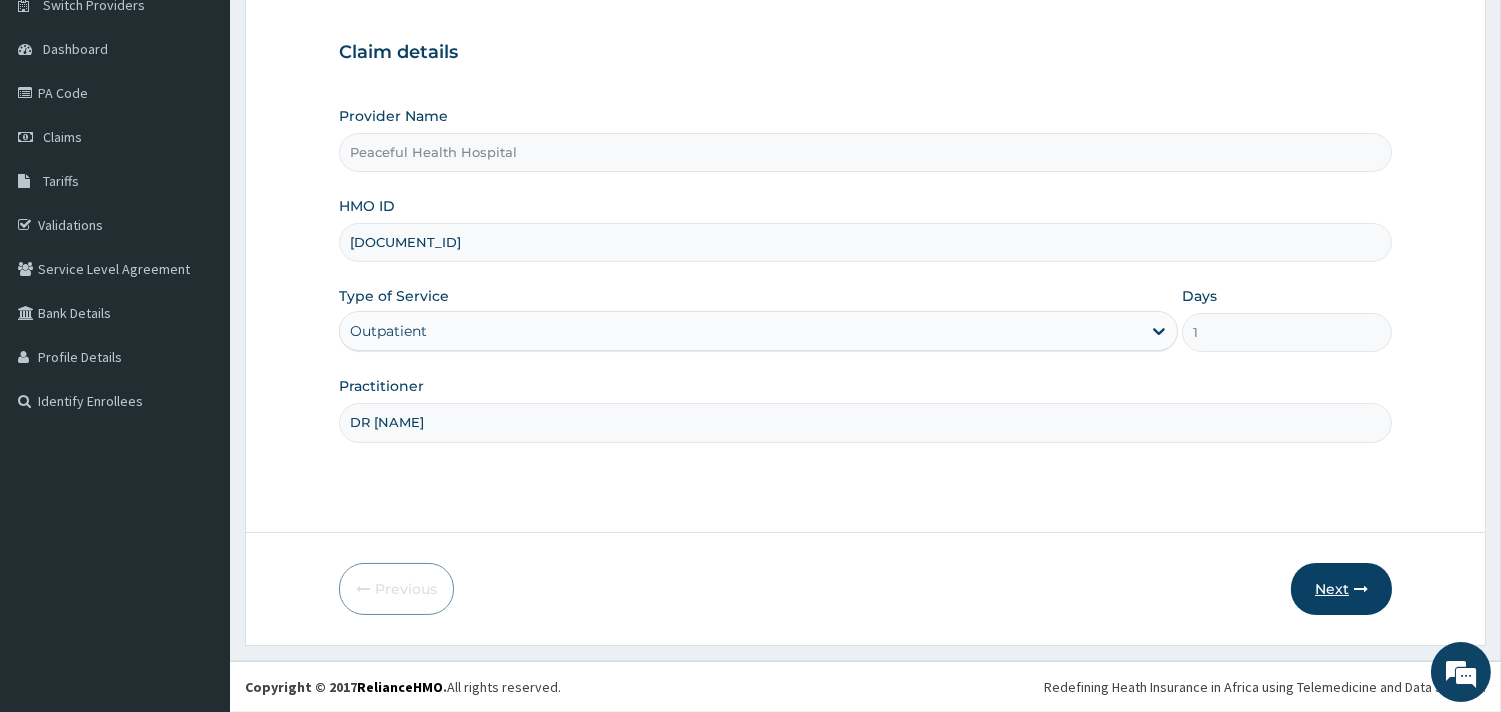 click on "Next" at bounding box center (1341, 589) 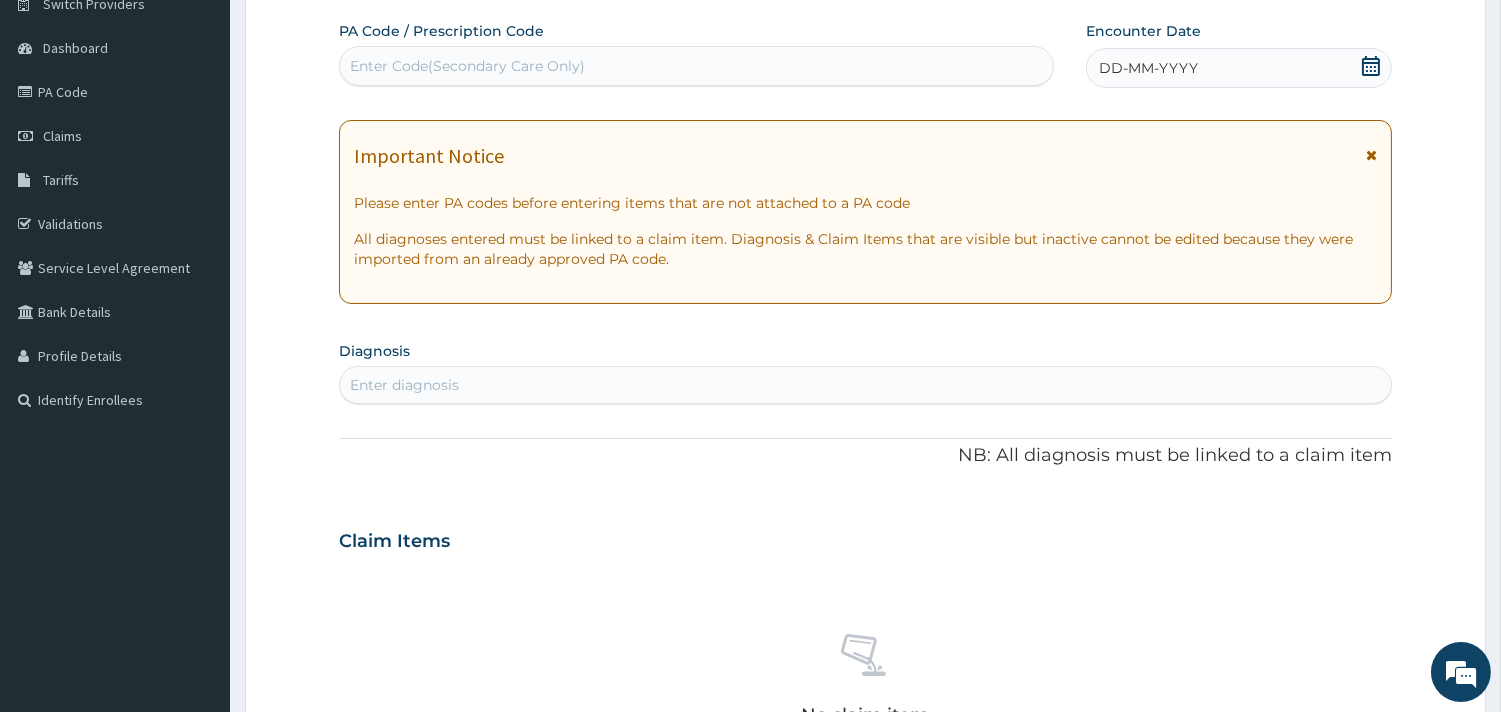click on "Enter Code(Secondary Care Only)" at bounding box center (696, 66) 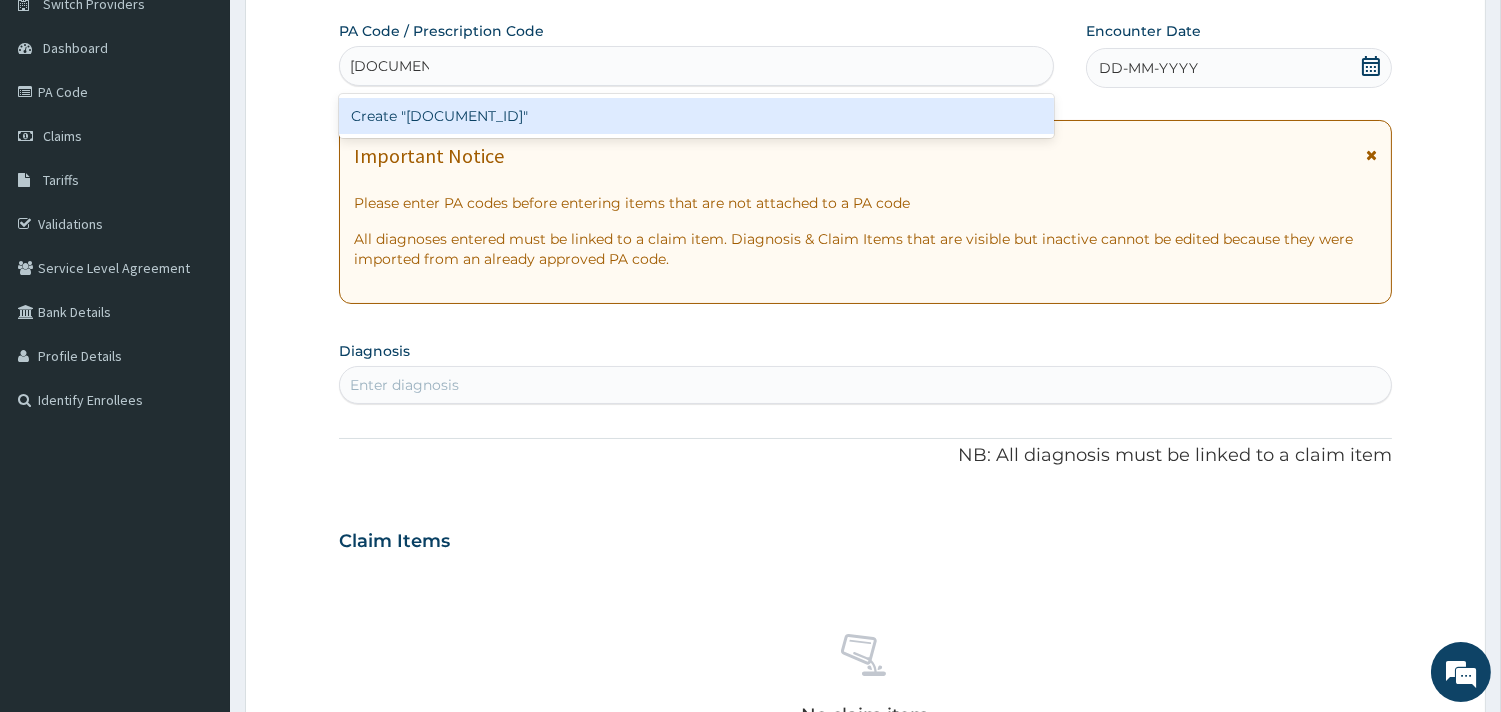 click on "Create "PA/2DAC13"" at bounding box center [696, 116] 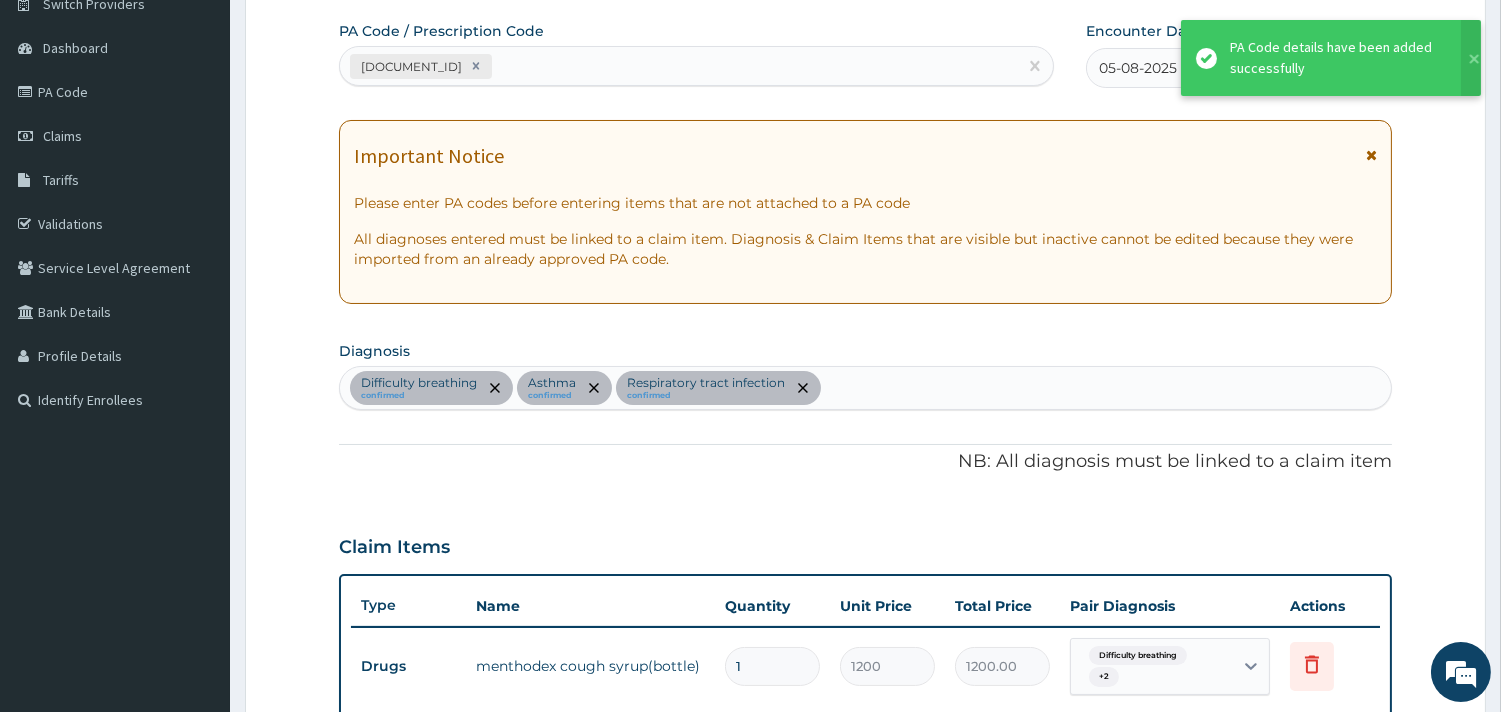 scroll, scrollTop: 1072, scrollLeft: 0, axis: vertical 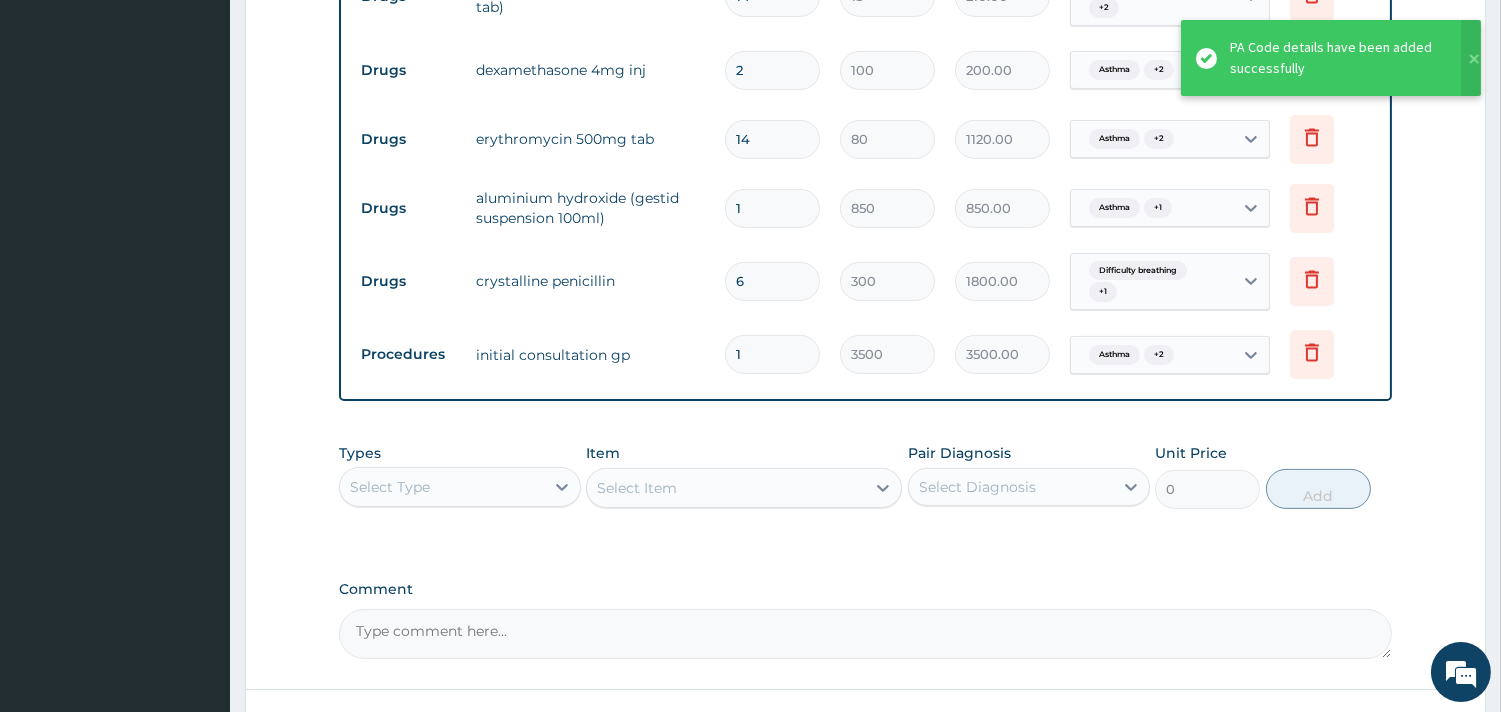 drag, startPoint x: 725, startPoint y: 105, endPoint x: 606, endPoint y: 135, distance: 122.72327 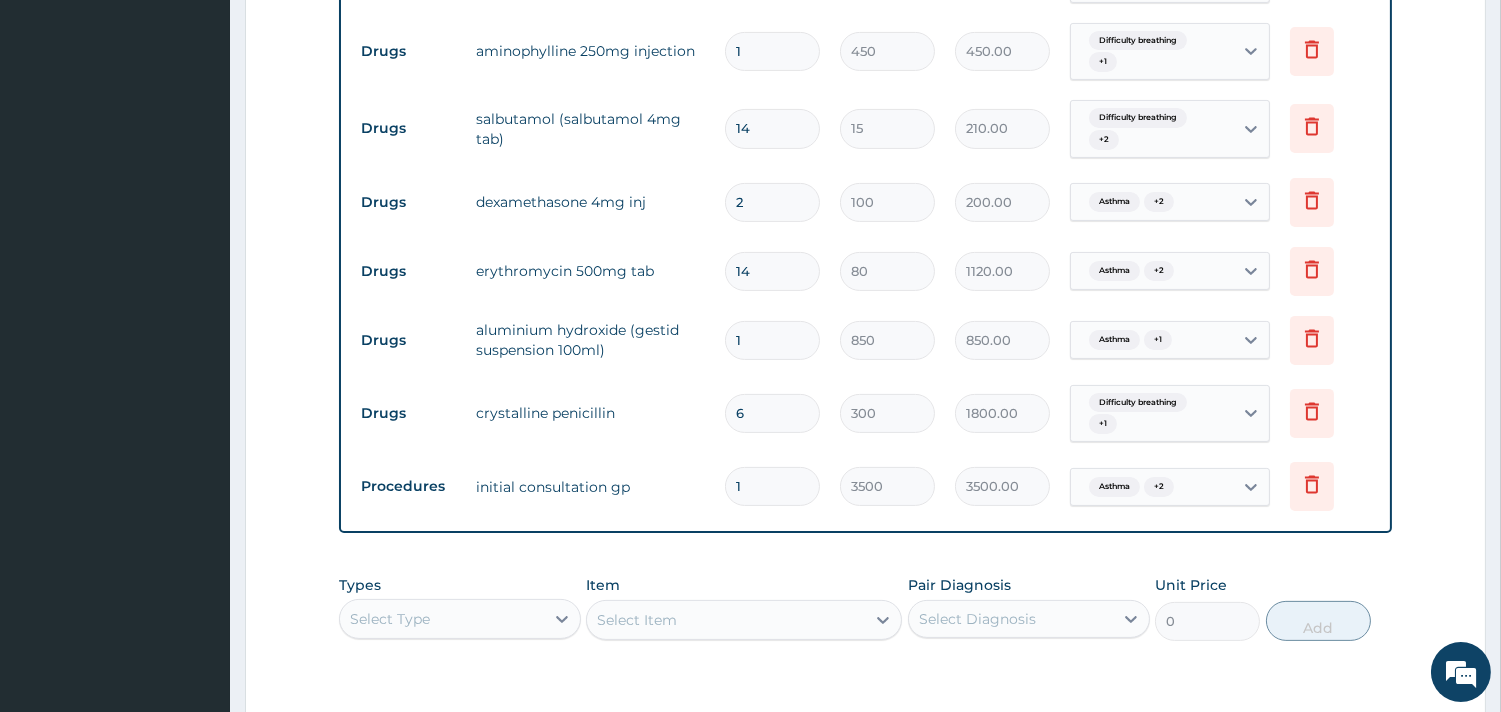 scroll, scrollTop: 931, scrollLeft: 0, axis: vertical 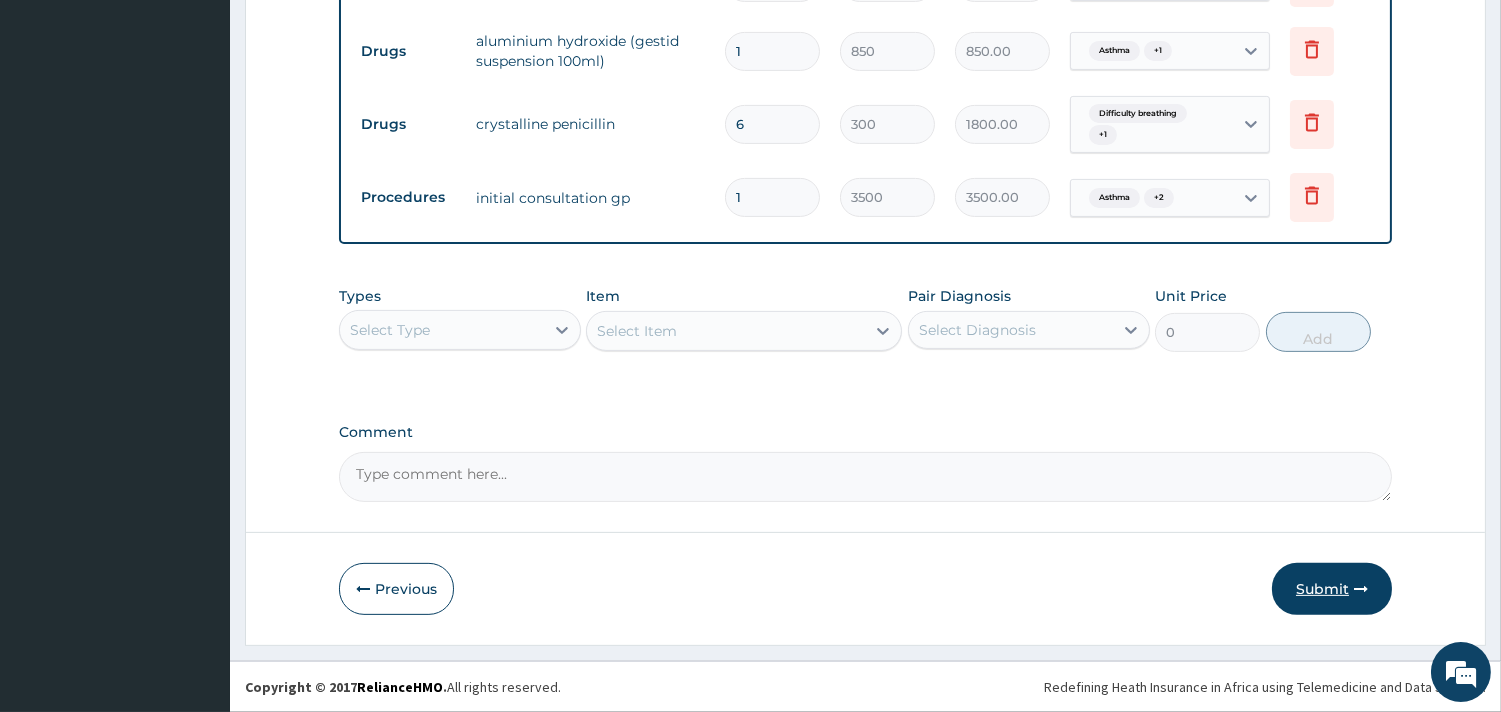 click on "Submit" at bounding box center [1332, 589] 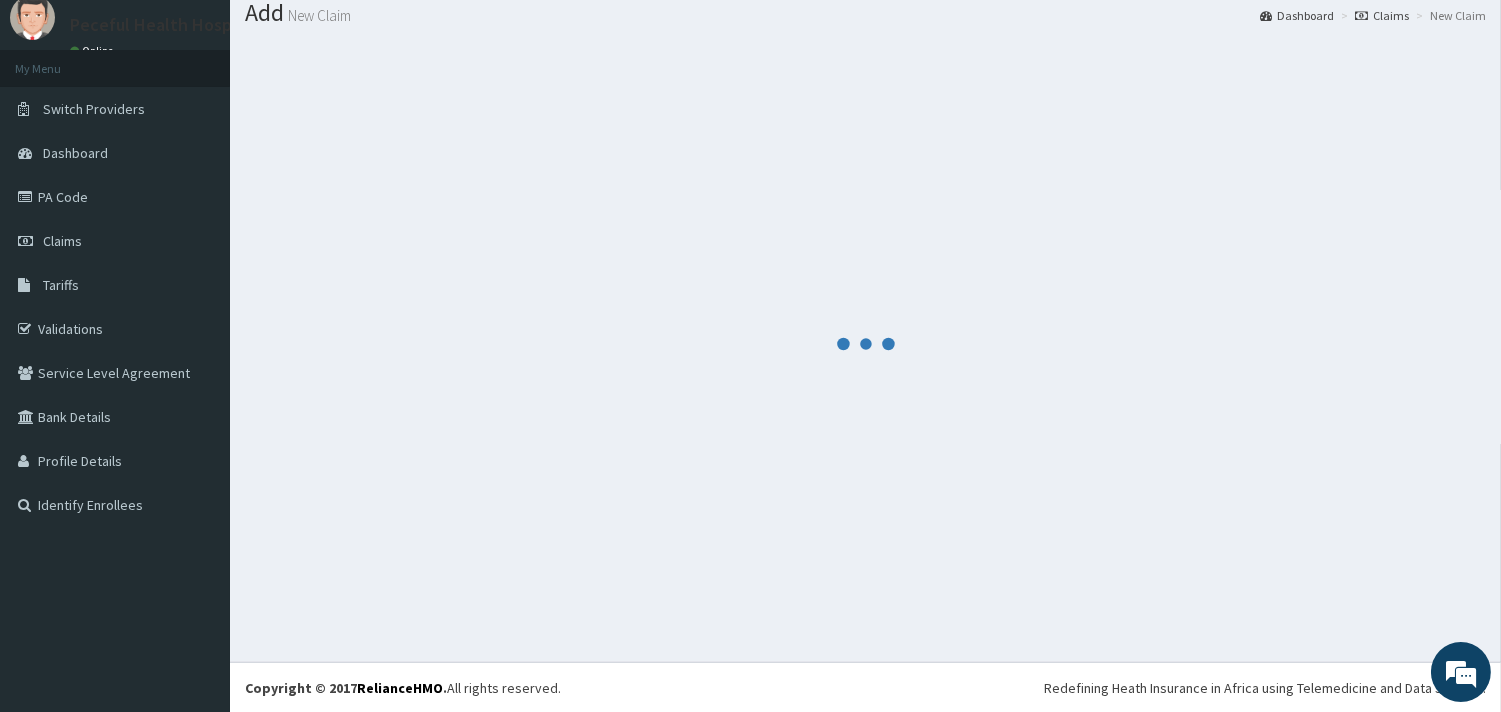 scroll, scrollTop: 1230, scrollLeft: 0, axis: vertical 